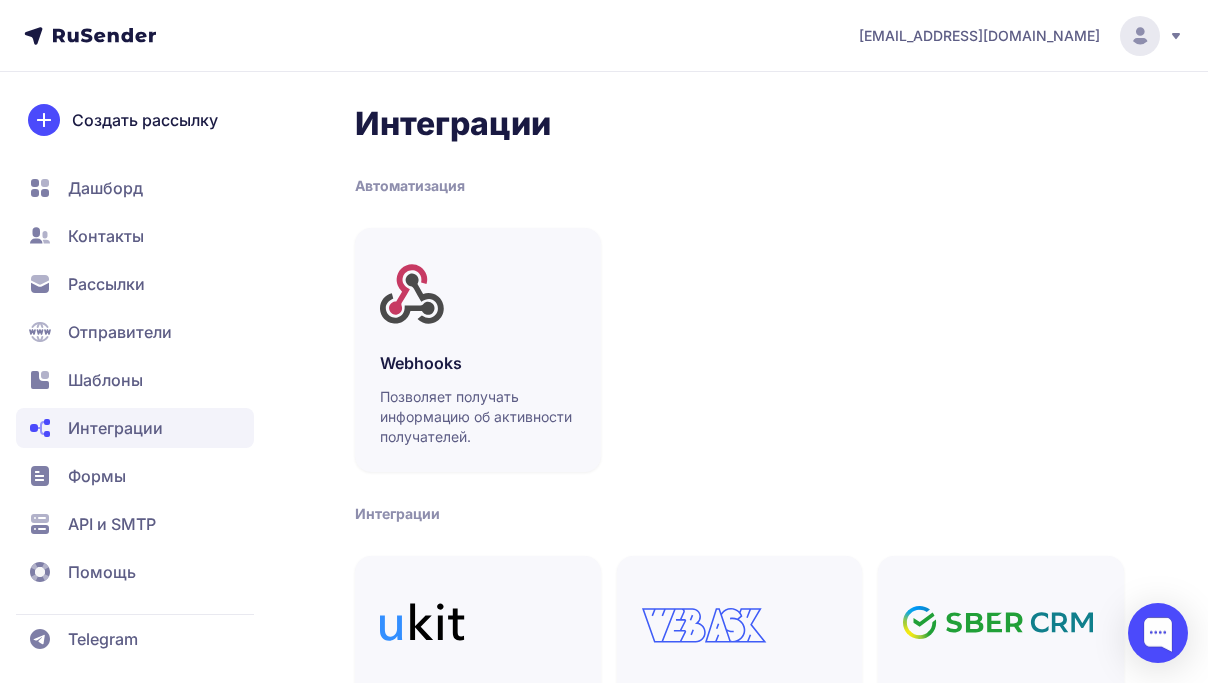 scroll, scrollTop: 0, scrollLeft: 0, axis: both 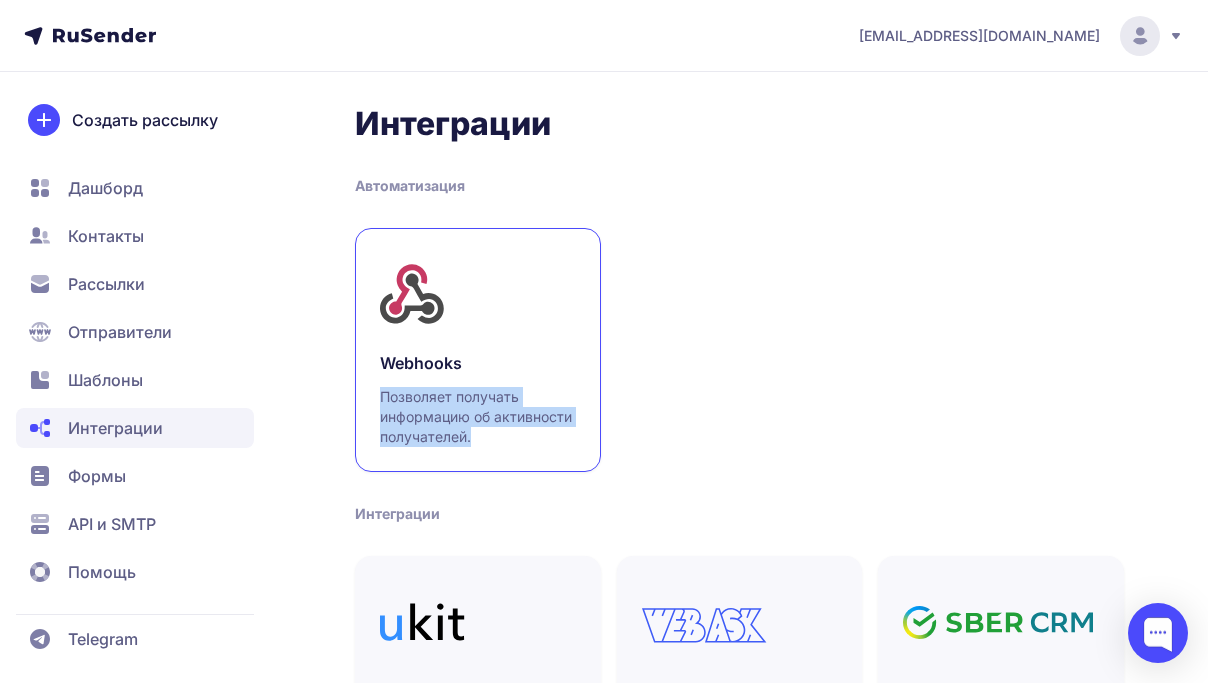 drag, startPoint x: 508, startPoint y: 456, endPoint x: 364, endPoint y: 394, distance: 156.7801 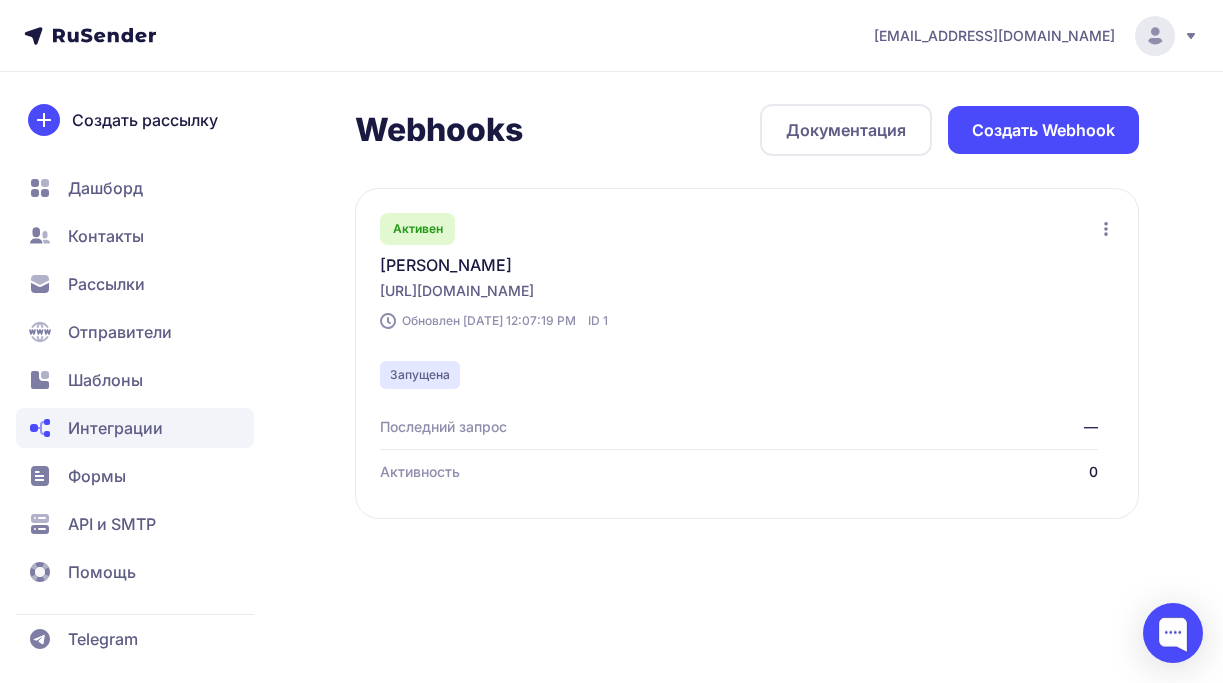 click 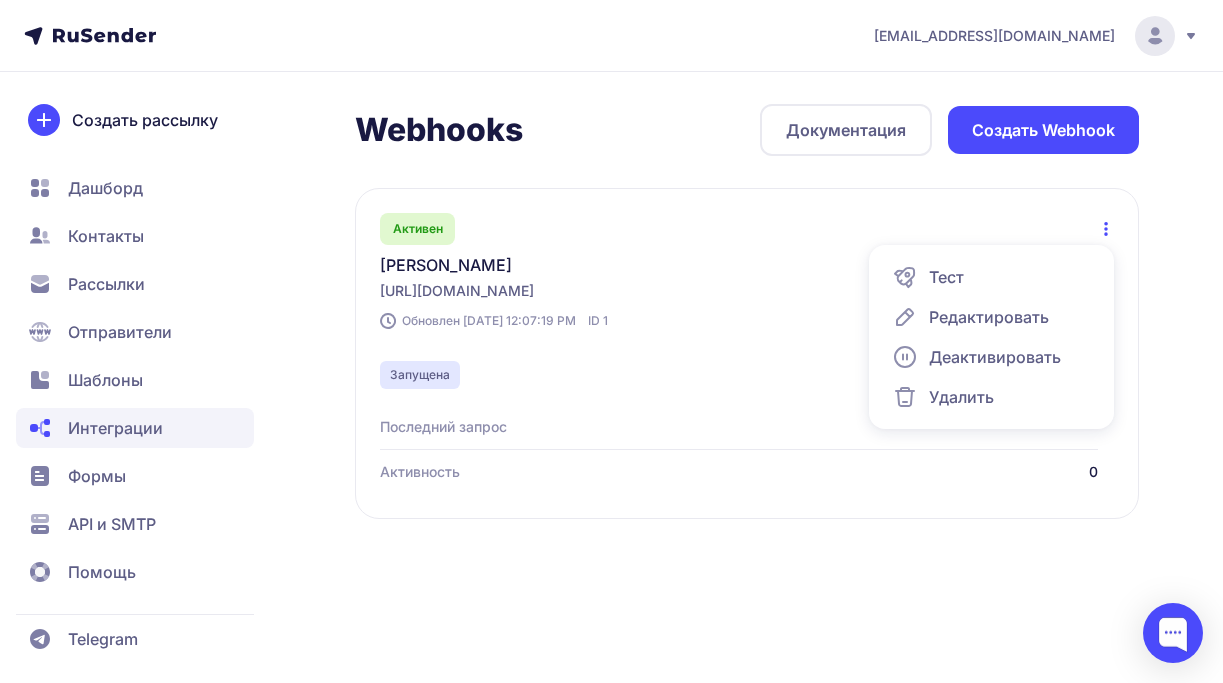 click on "Редактировать" at bounding box center [989, 317] 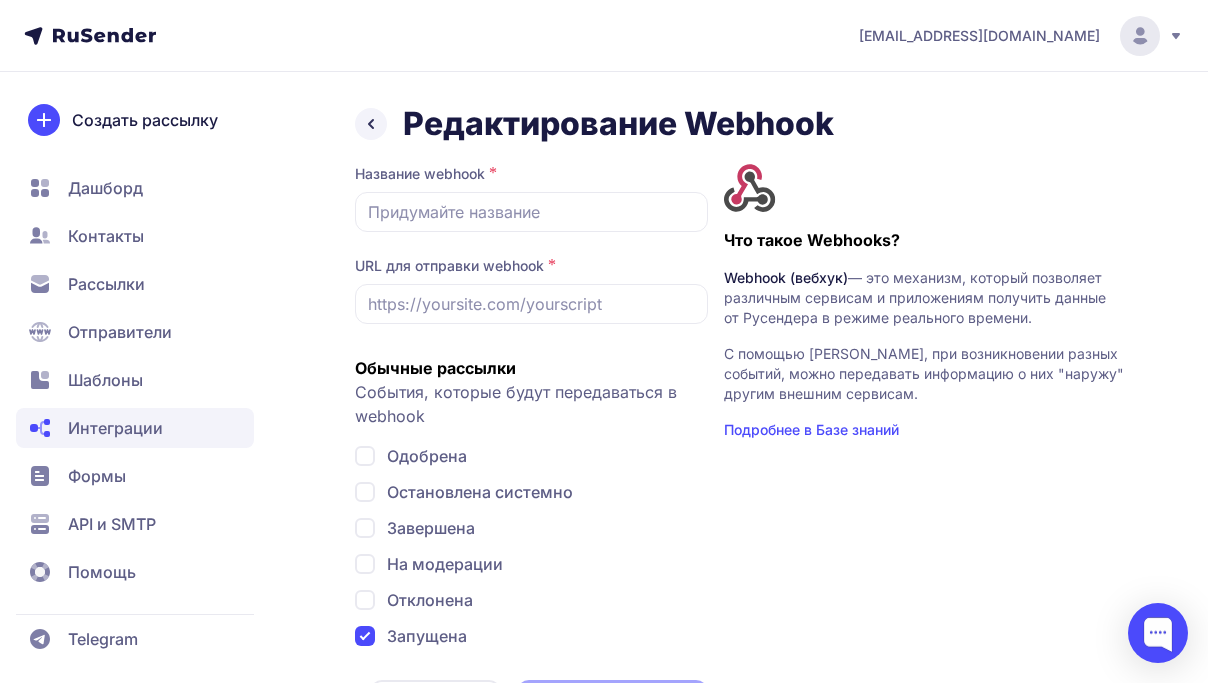 type on "[PERSON_NAME]" 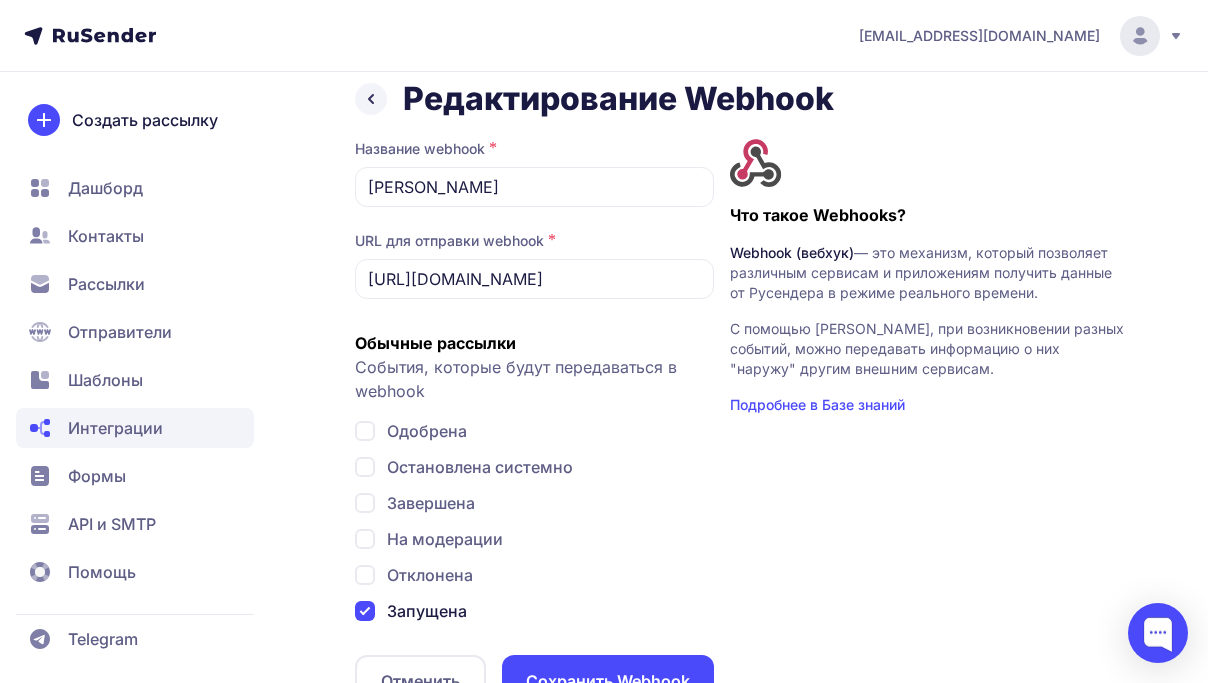 scroll, scrollTop: 0, scrollLeft: 0, axis: both 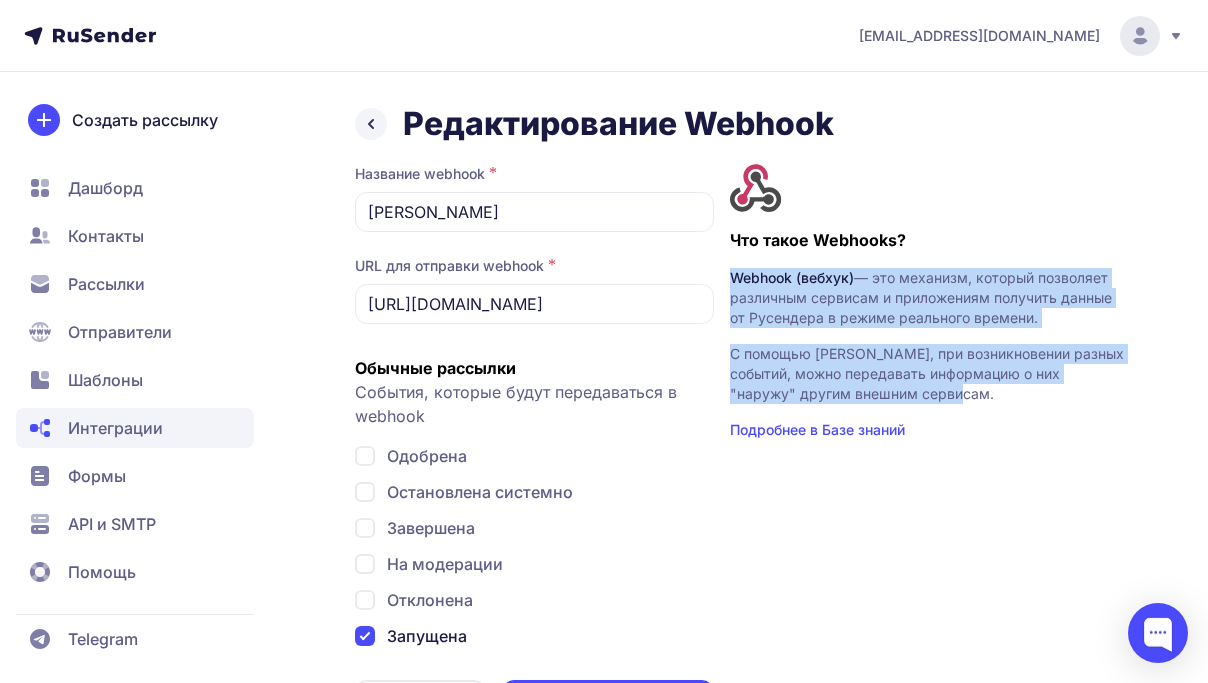 drag, startPoint x: 730, startPoint y: 279, endPoint x: 1027, endPoint y: 408, distance: 323.8055 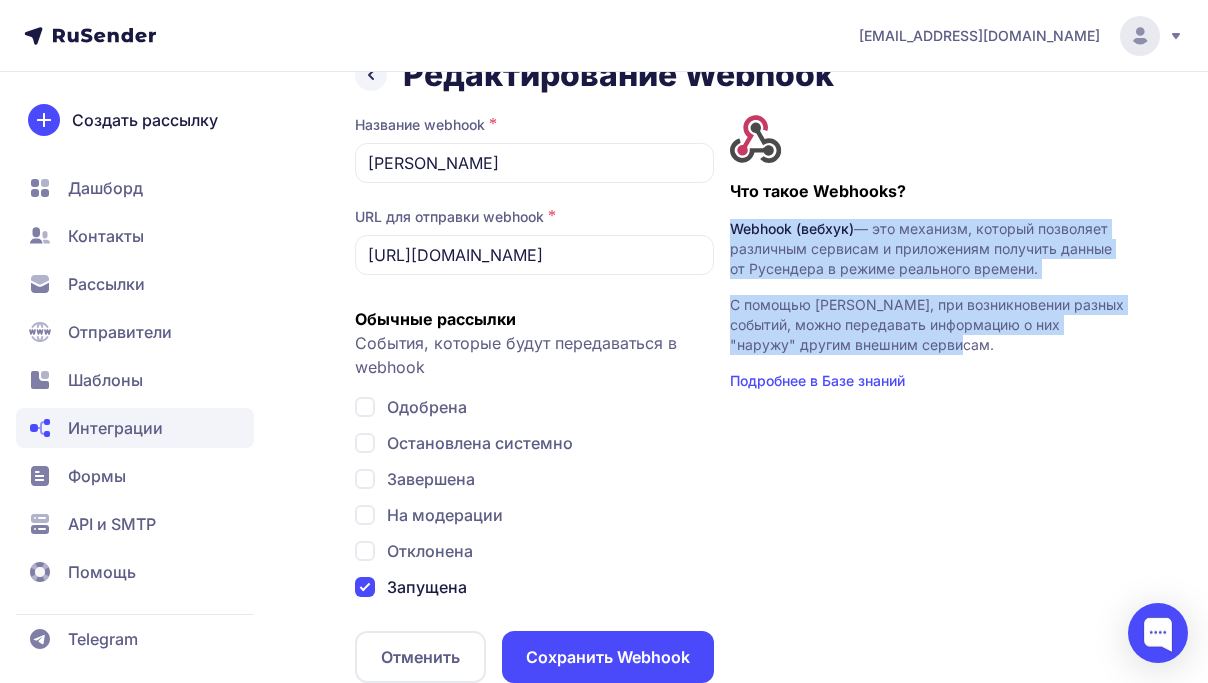 scroll, scrollTop: 46, scrollLeft: 0, axis: vertical 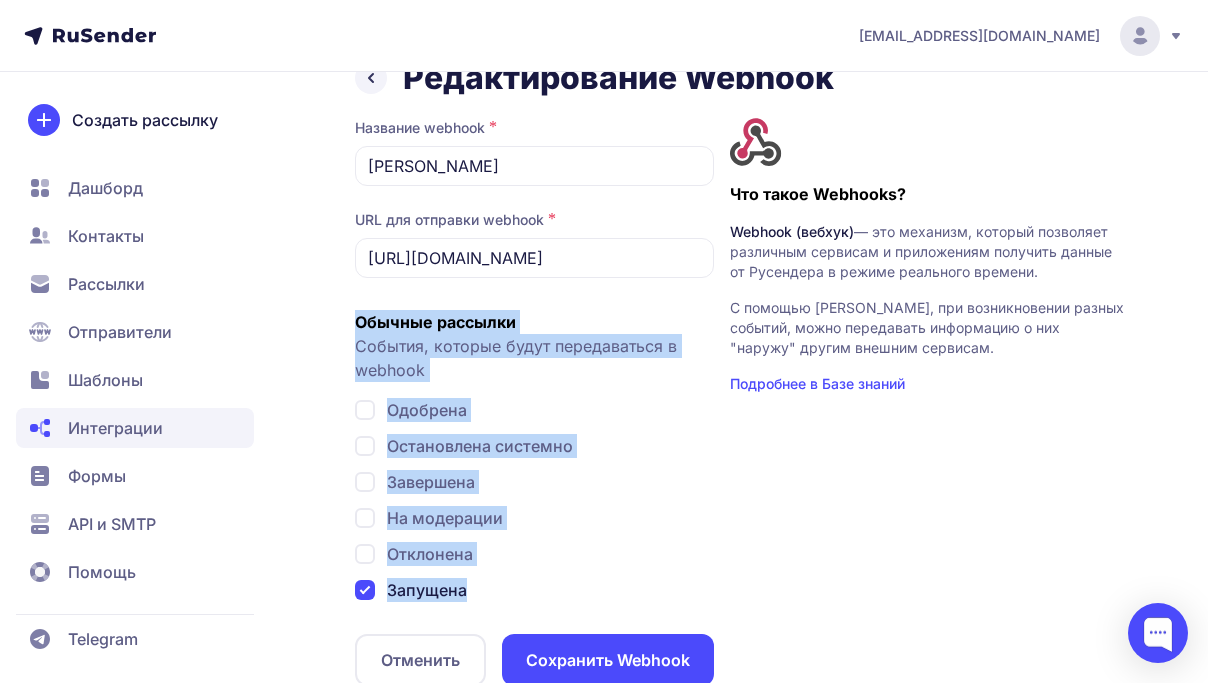 drag, startPoint x: 350, startPoint y: 318, endPoint x: 476, endPoint y: 589, distance: 298.8595 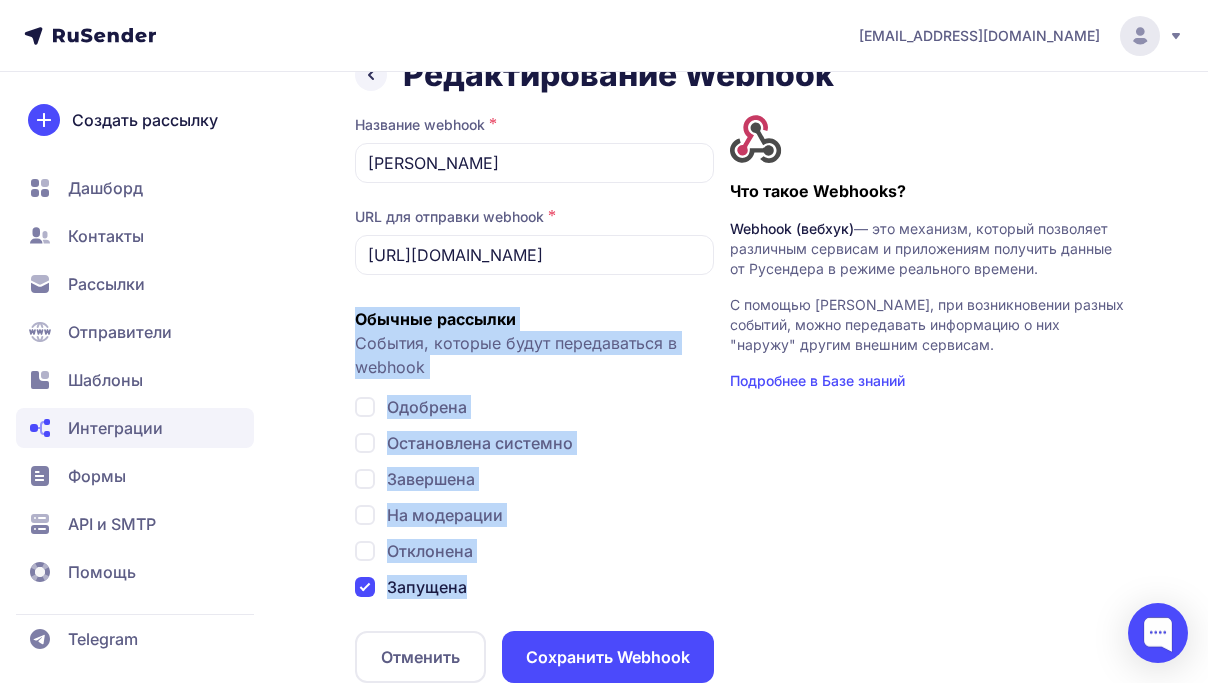 scroll, scrollTop: 0, scrollLeft: 0, axis: both 